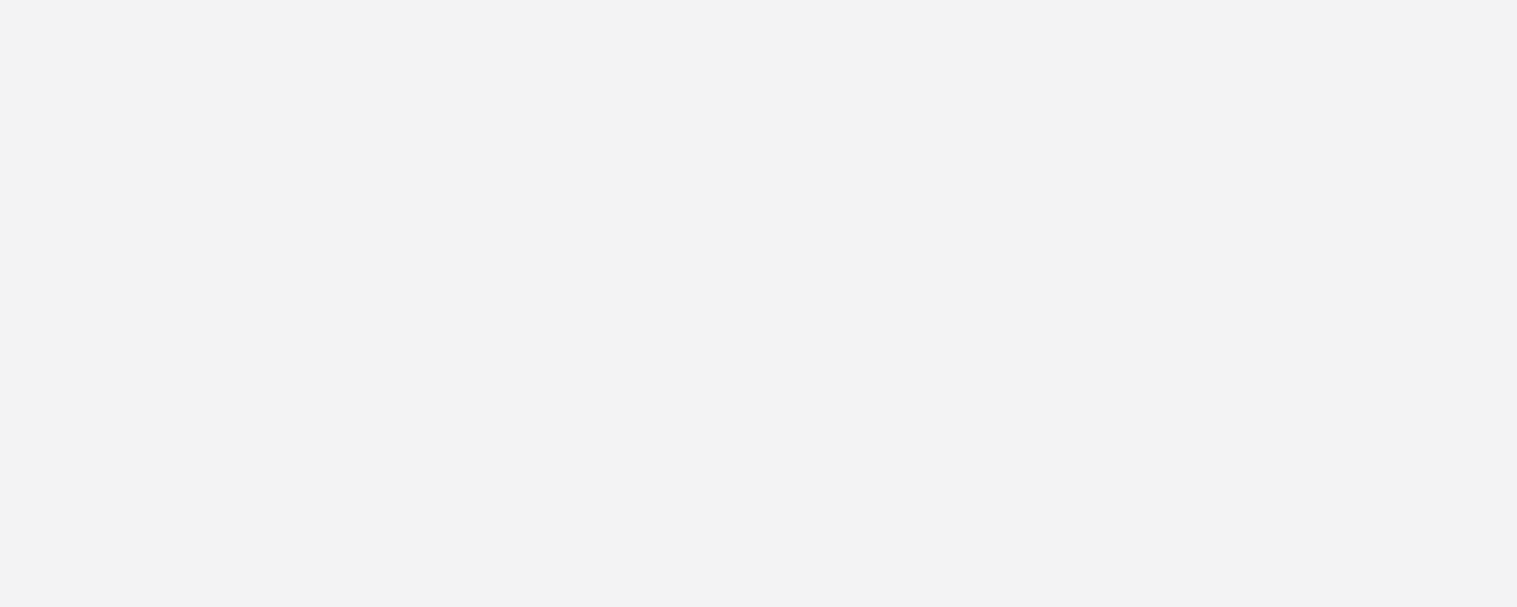 scroll, scrollTop: 0, scrollLeft: 0, axis: both 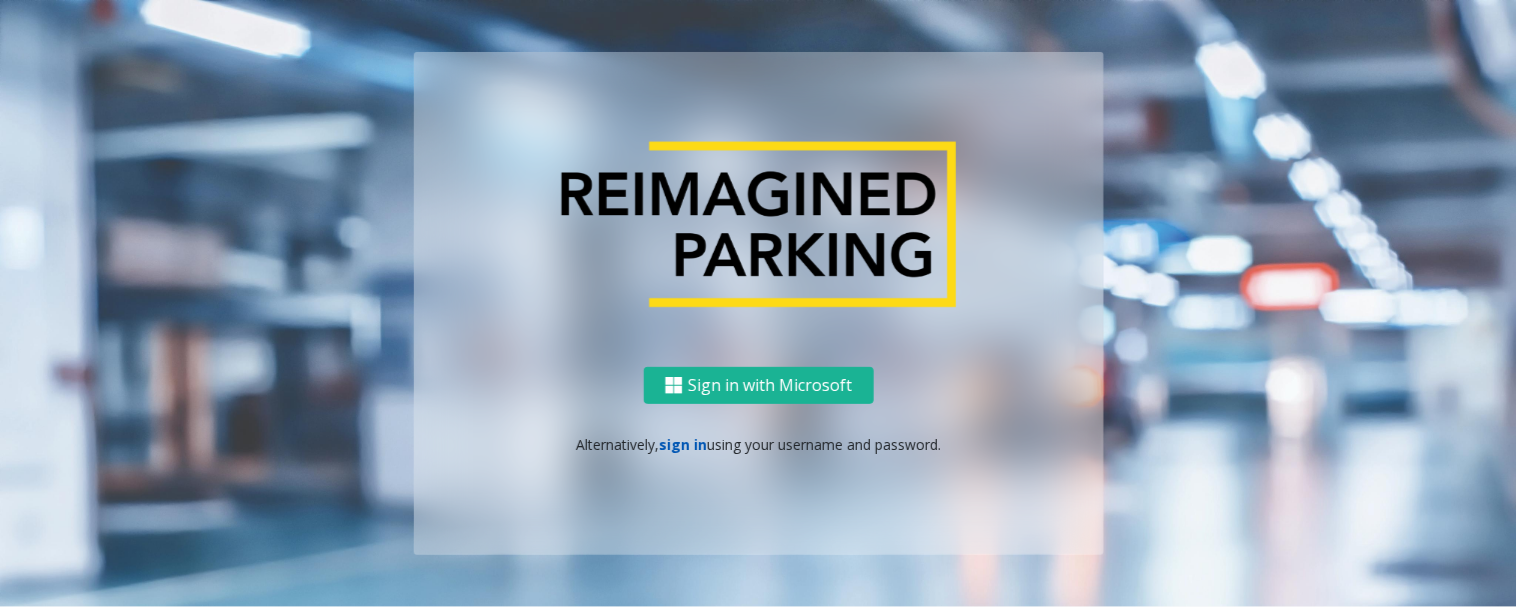 click on "sign in" 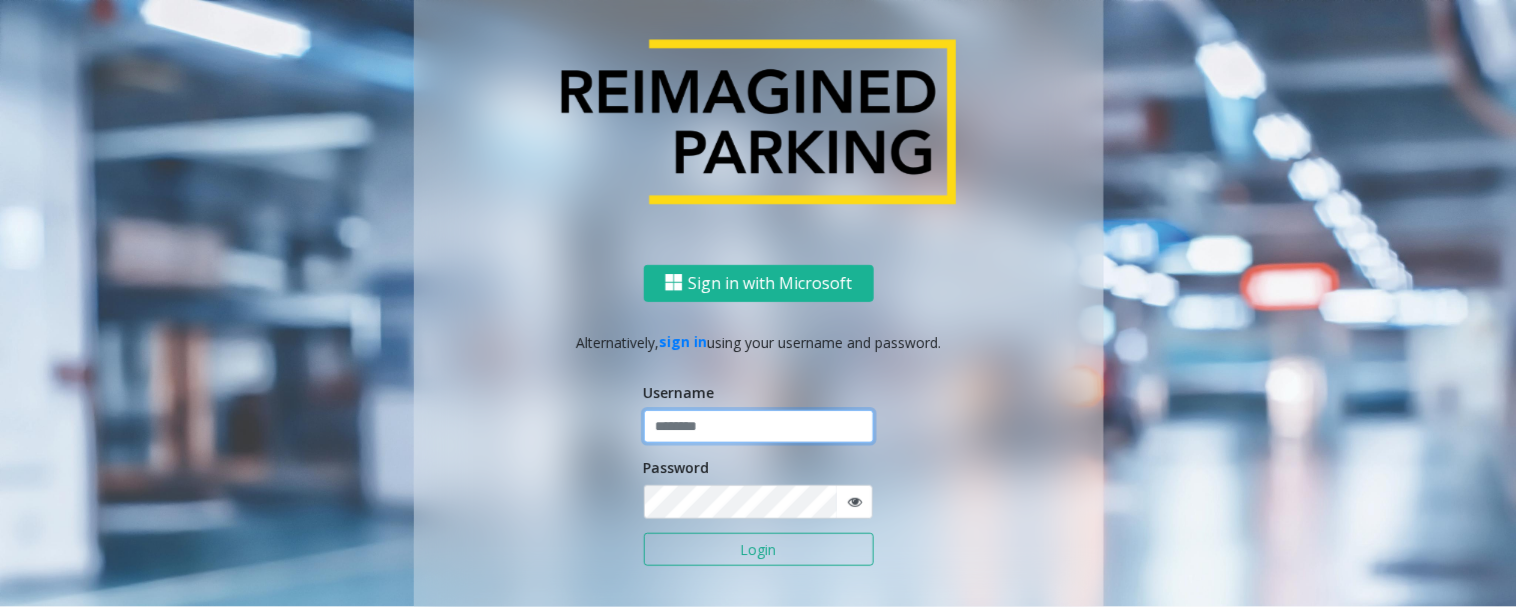type on "*********" 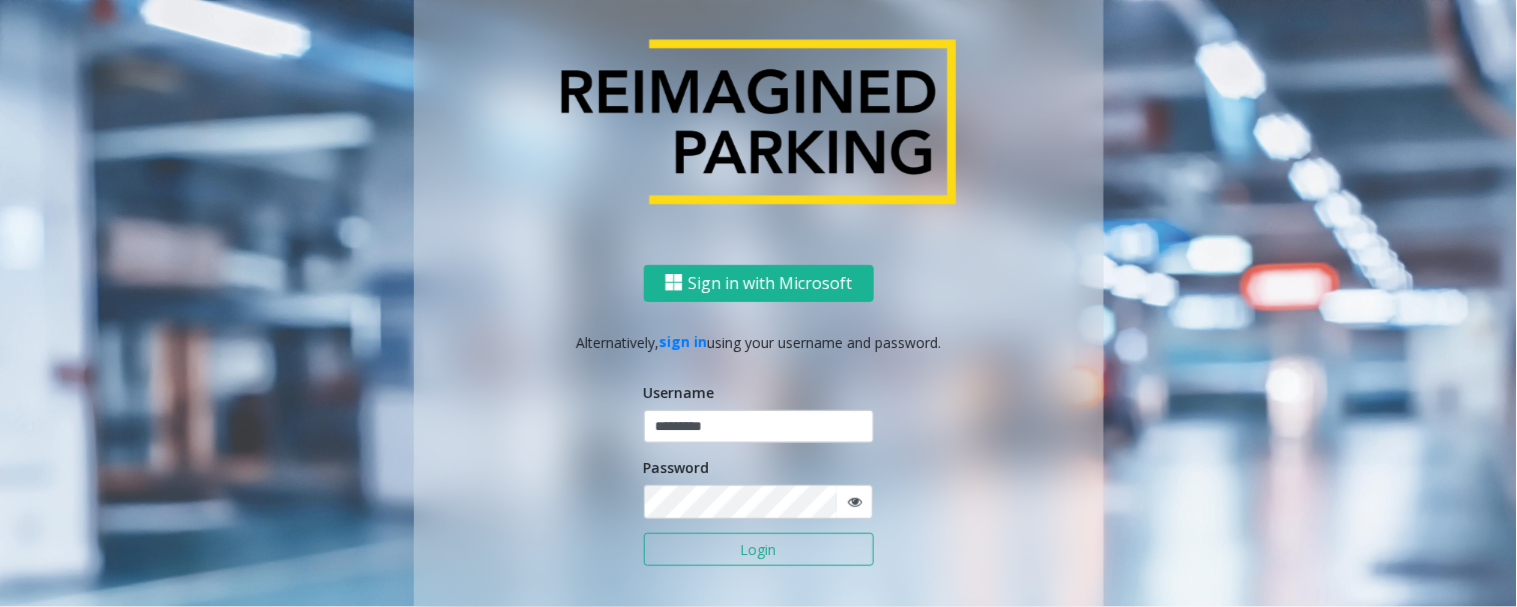 click on "Login" 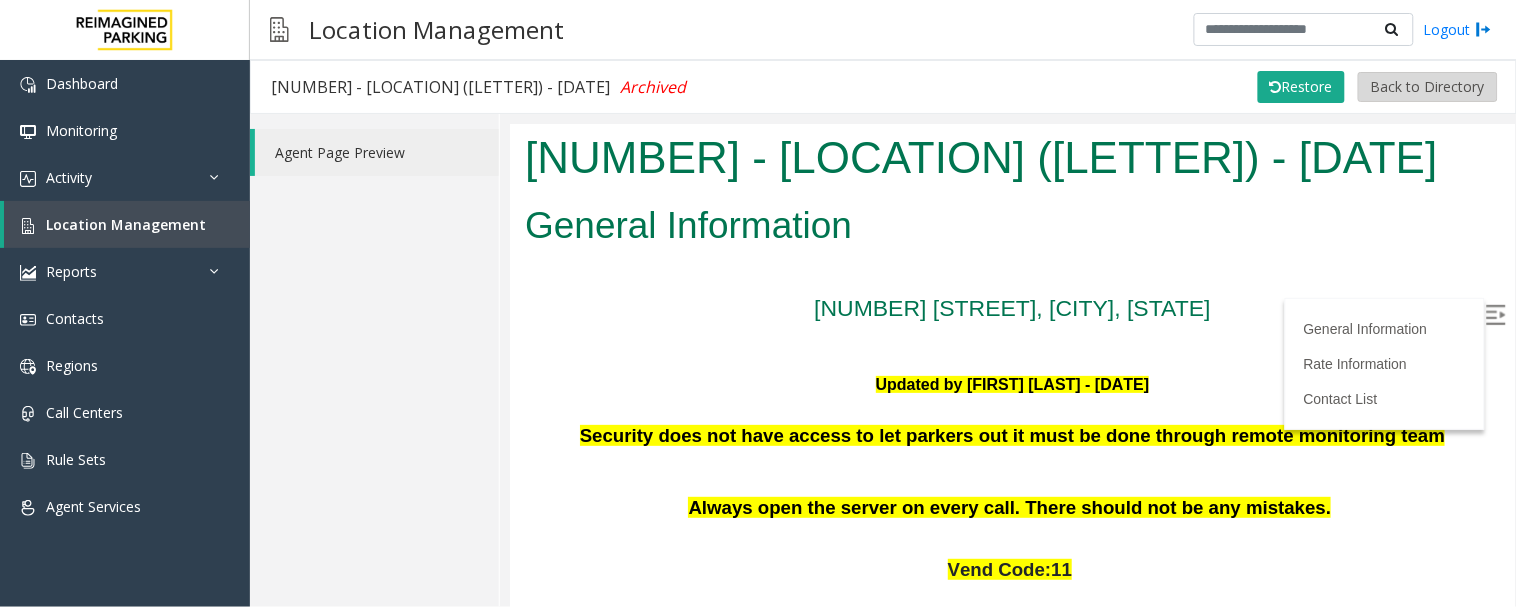 scroll, scrollTop: 0, scrollLeft: 0, axis: both 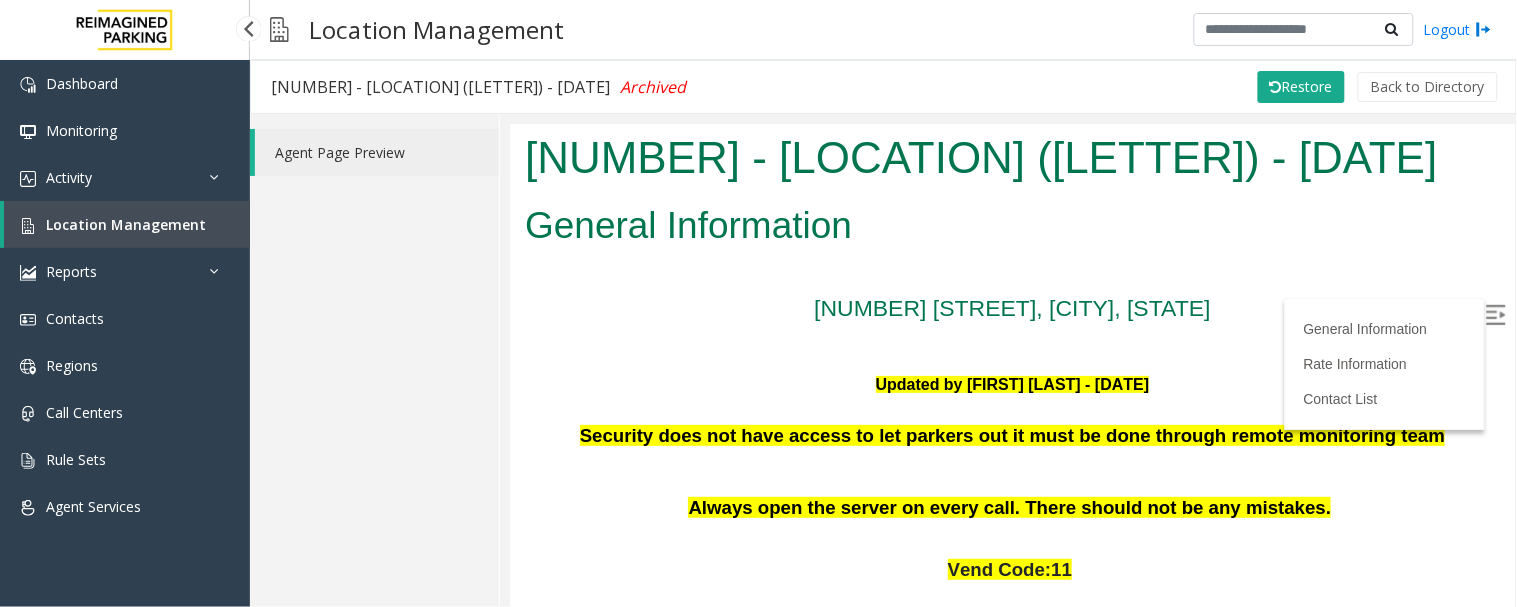 click on "Location Management" at bounding box center (127, 224) 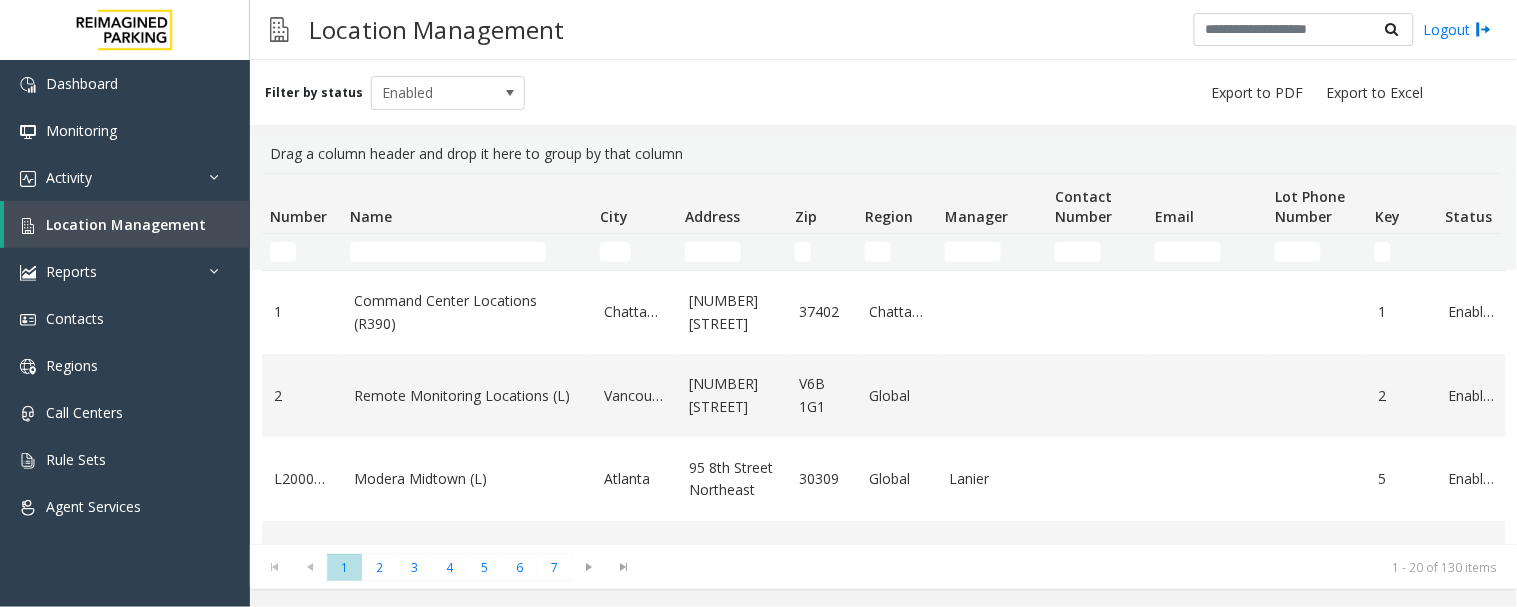 click 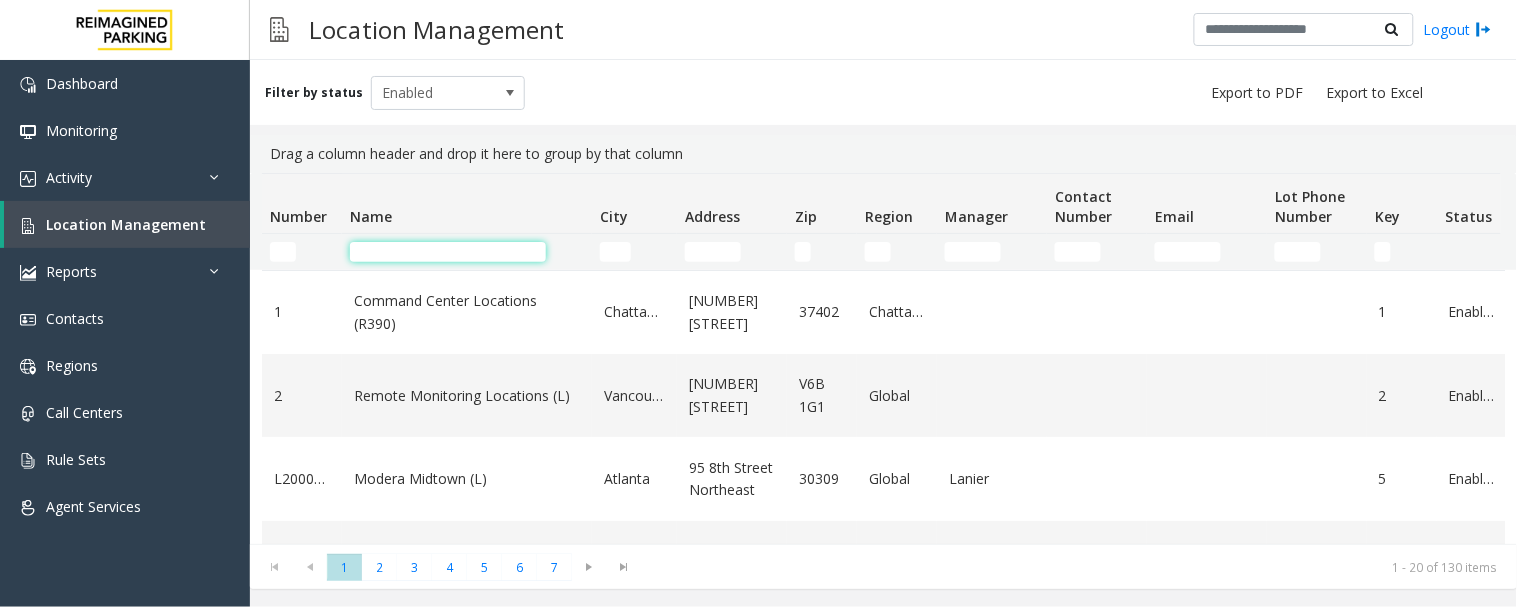 click 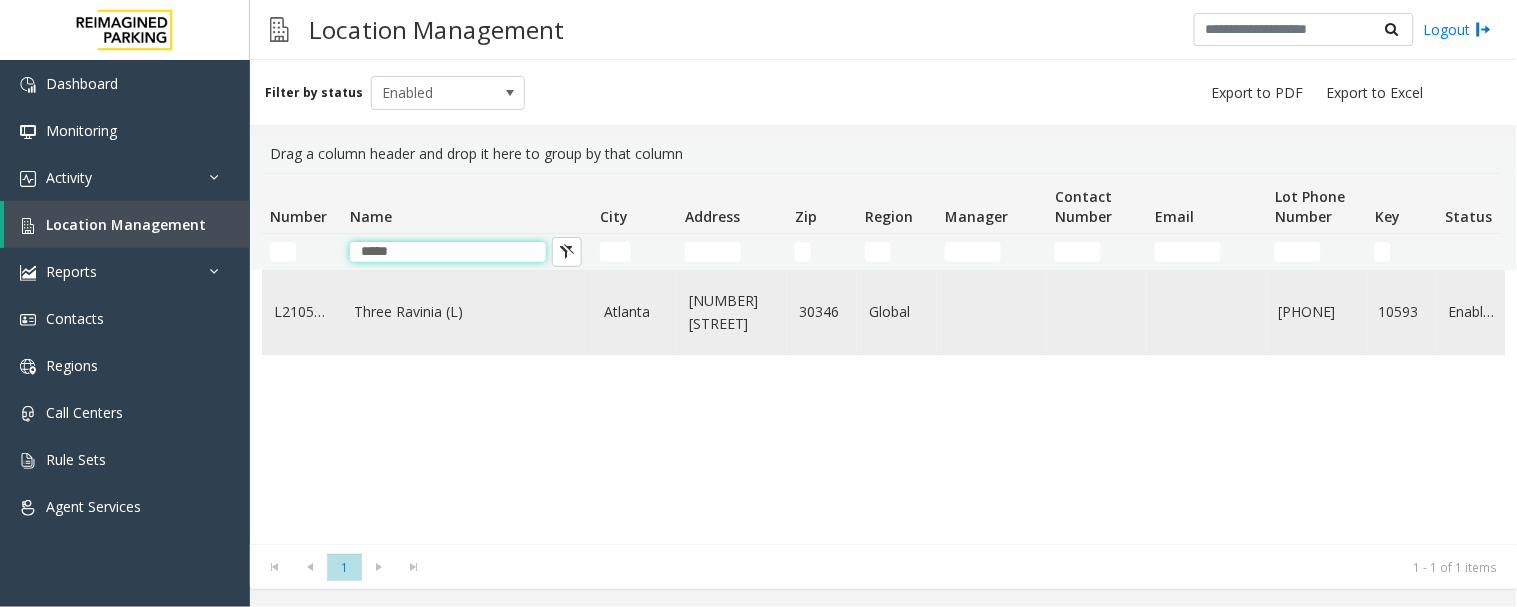 type on "*****" 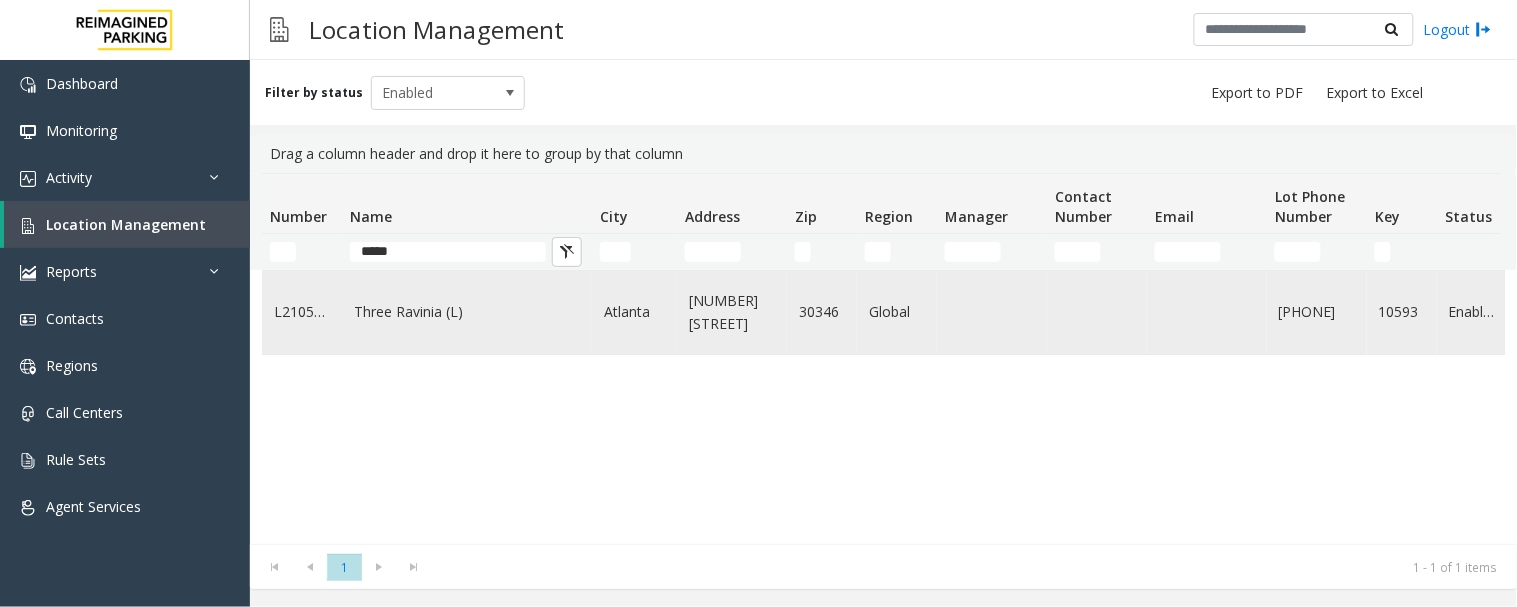 click on "Three Ravinia (L)" 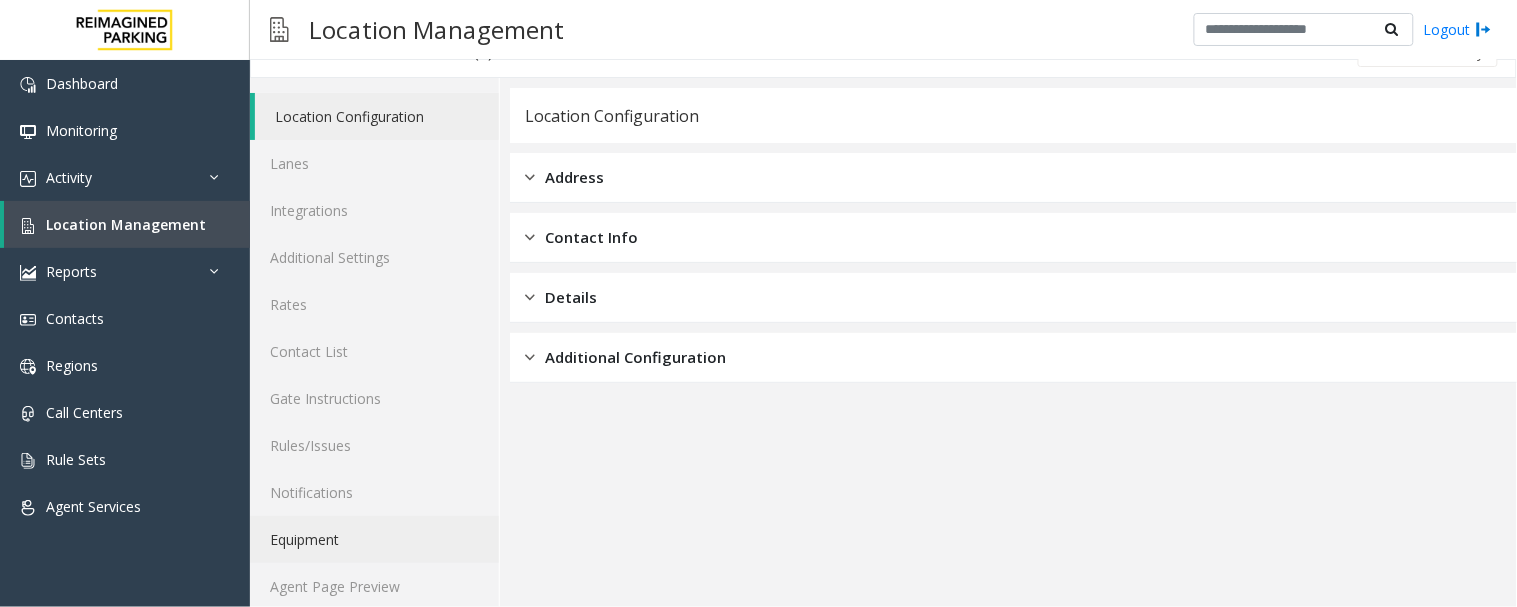 scroll, scrollTop: 51, scrollLeft: 0, axis: vertical 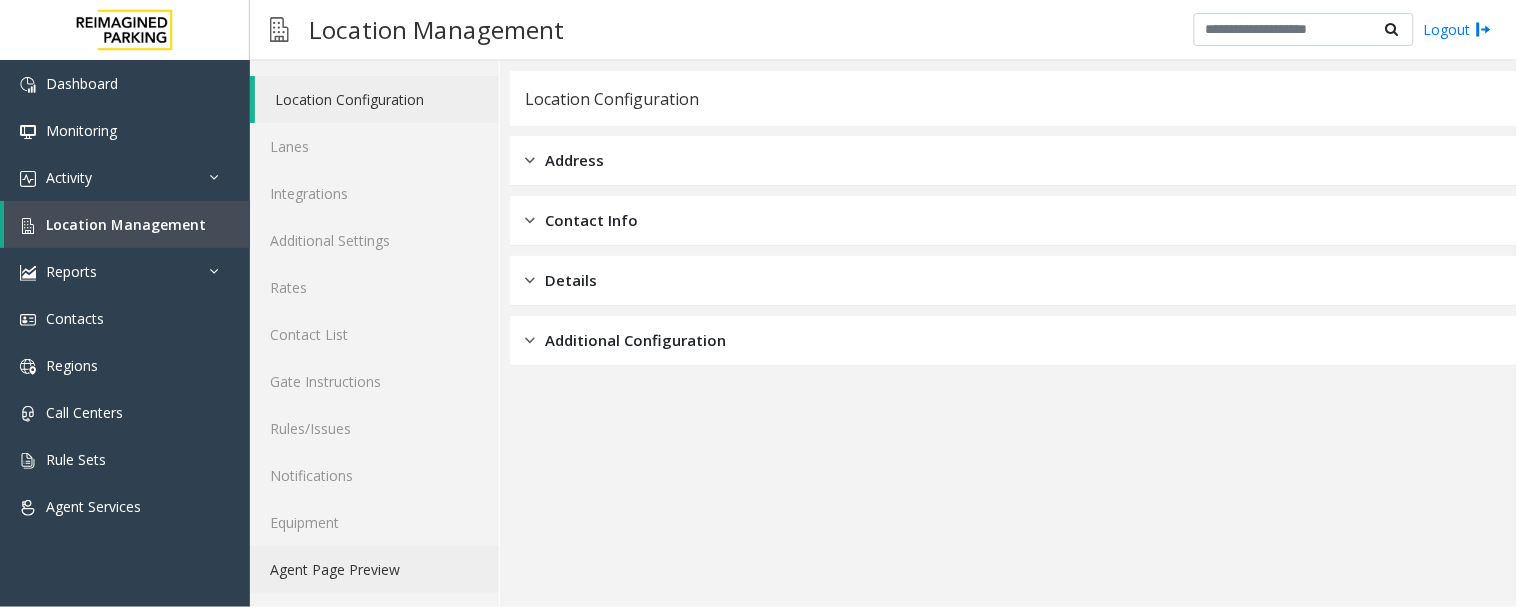 click on "Agent Page Preview" 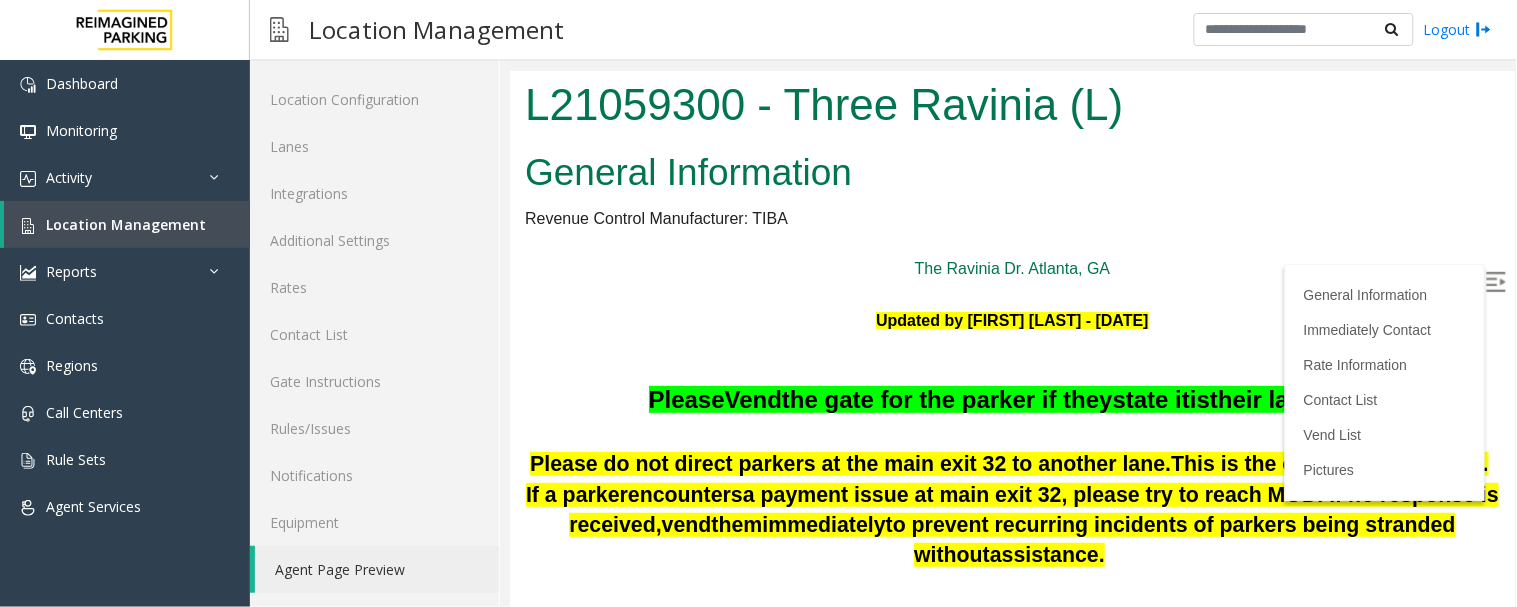 scroll, scrollTop: 0, scrollLeft: 0, axis: both 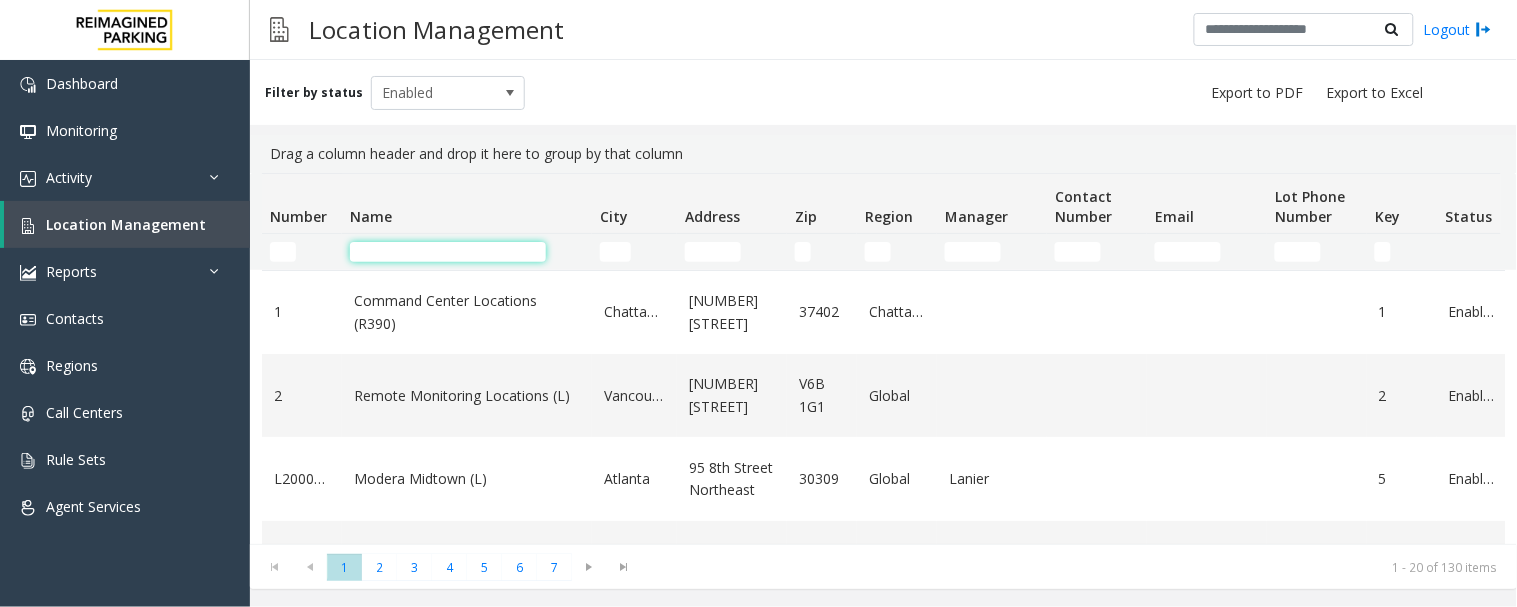 click 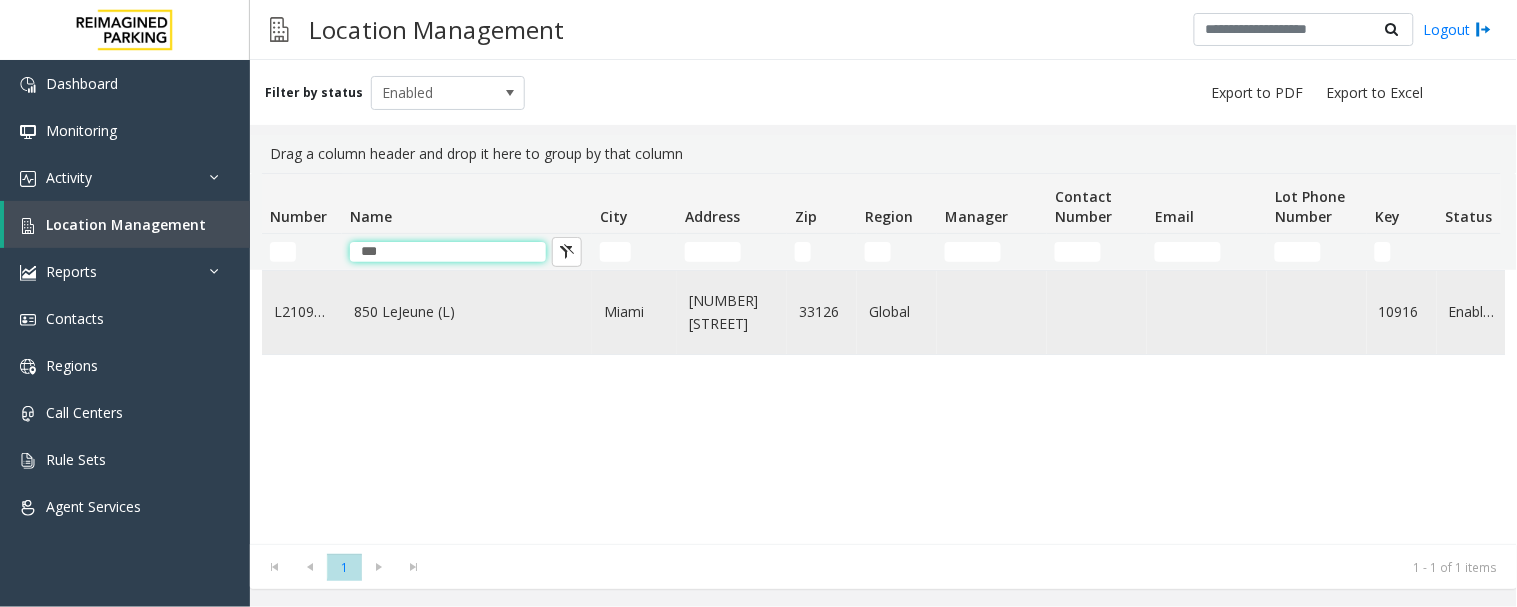 type on "***" 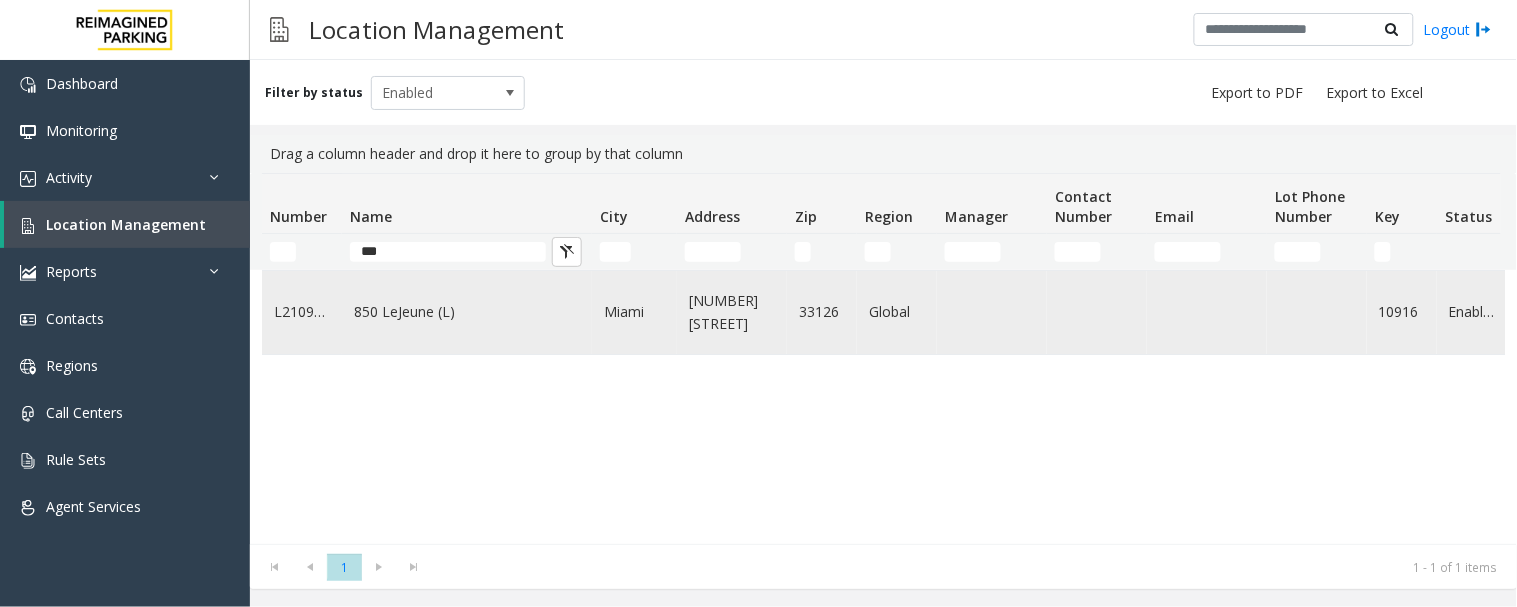 click on "850 LeJeune (L)" 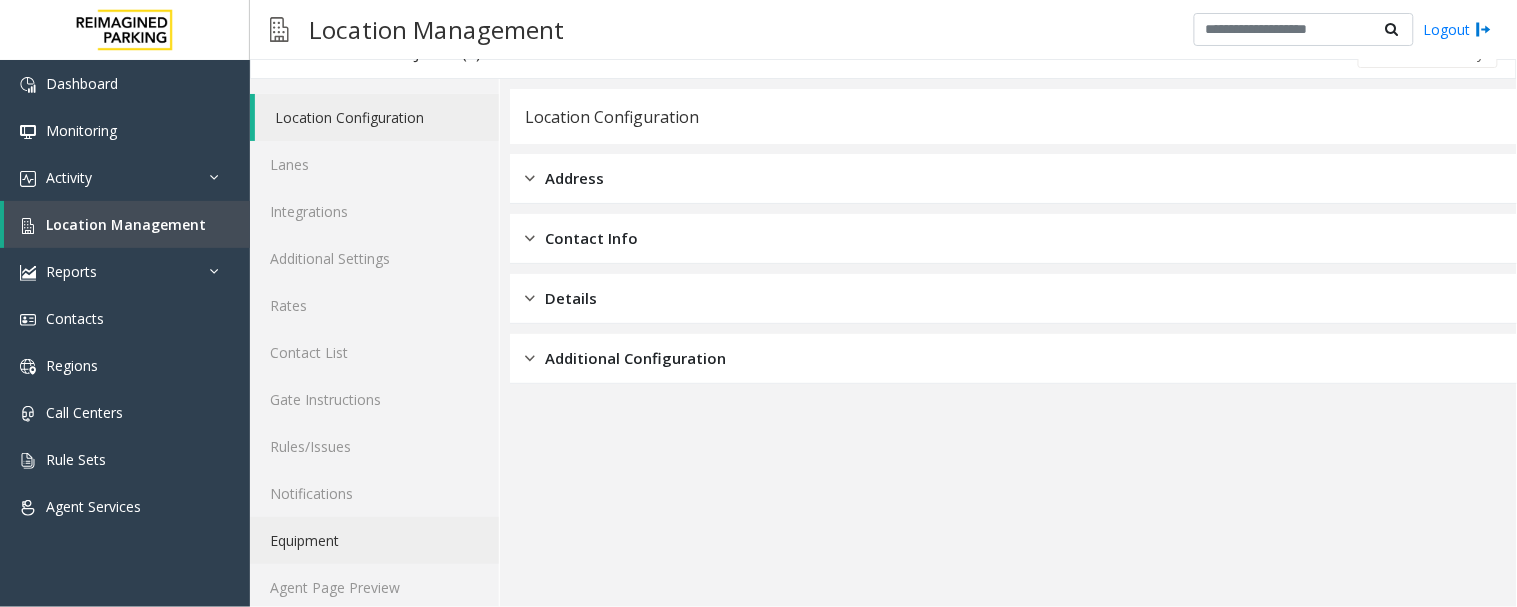 scroll, scrollTop: 51, scrollLeft: 0, axis: vertical 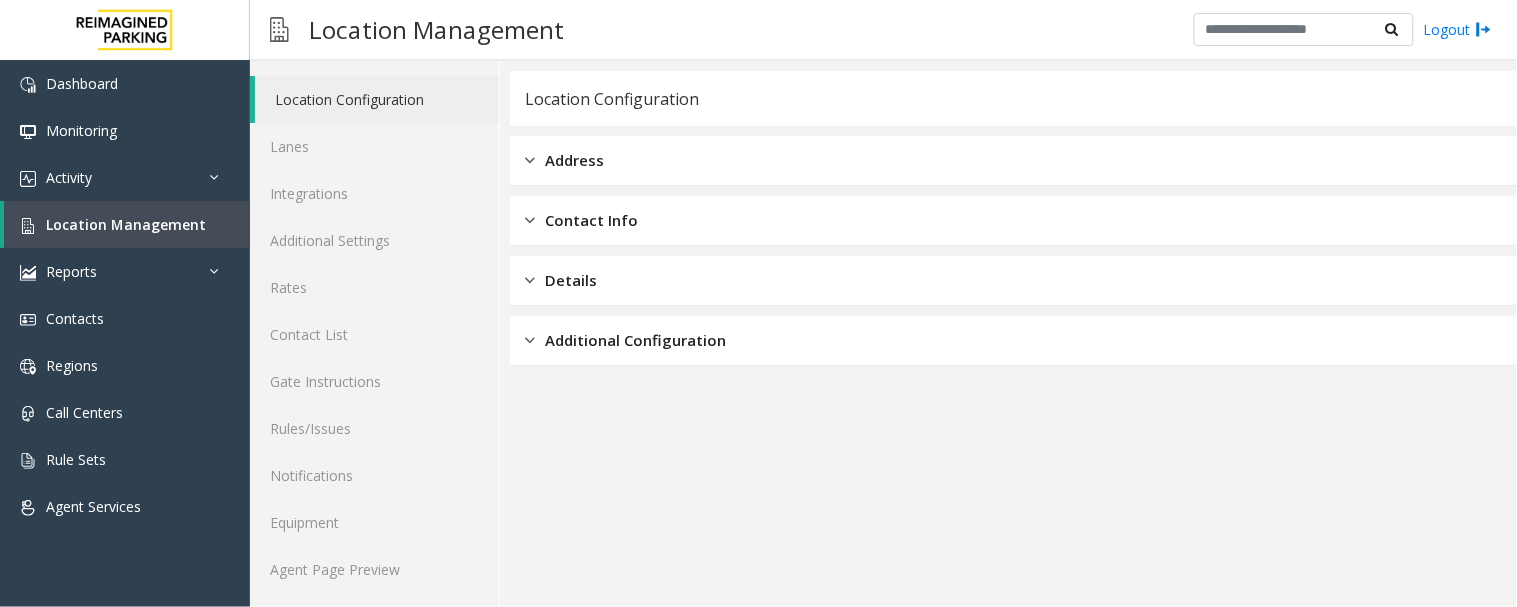 click on "Location Configuration Lanes Integrations Additional Settings Rates Contact List Gate Instructions Rules/Issues Notifications Equipment Agent Page Preview" 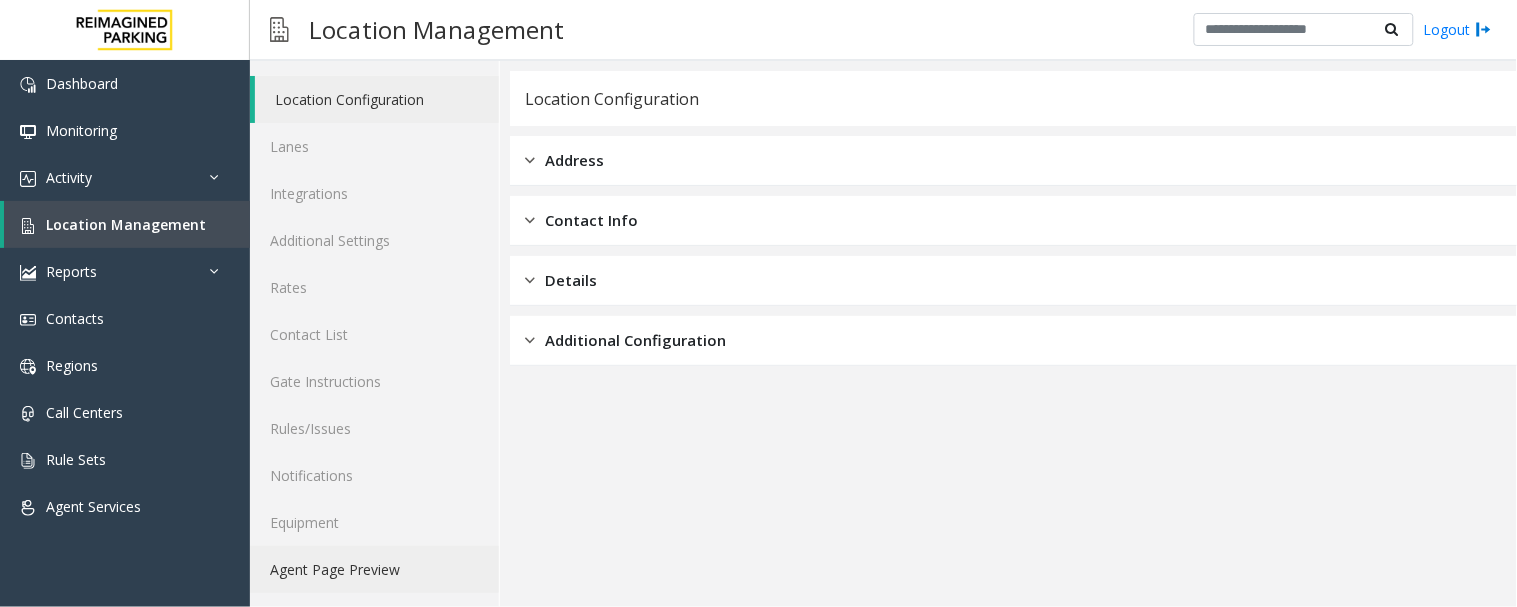 click on "Agent Page Preview" 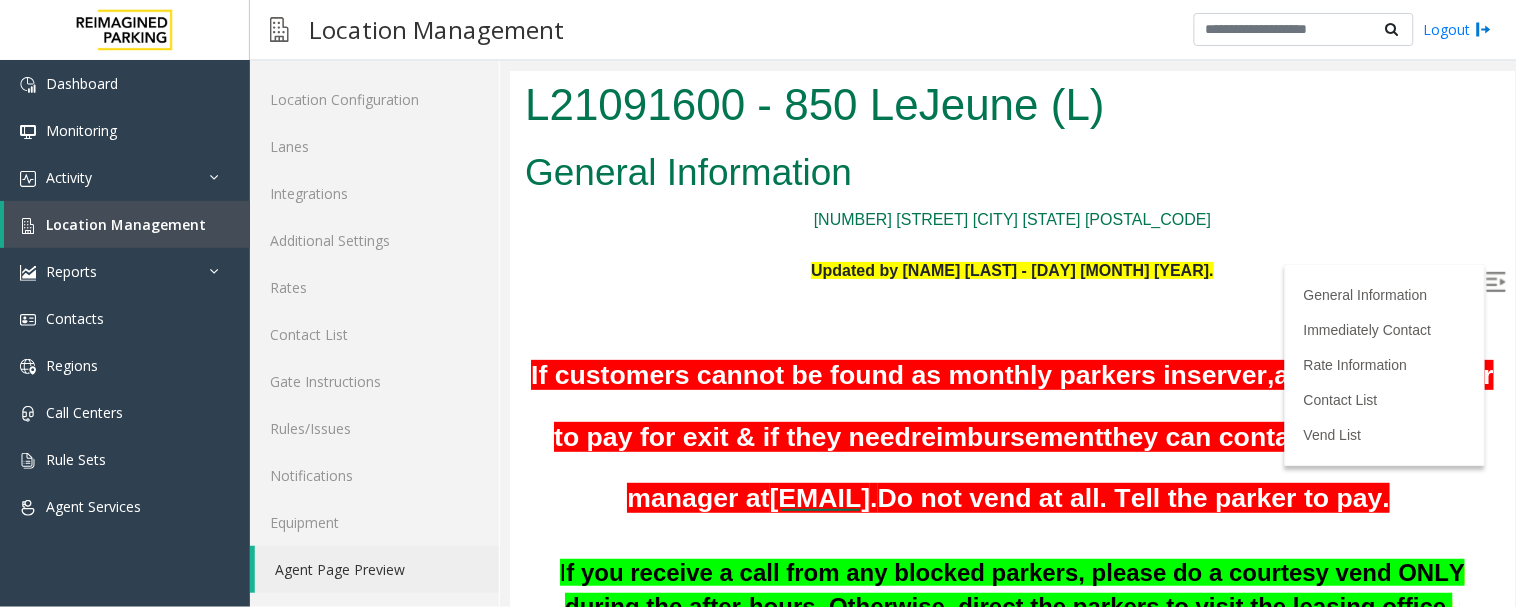 scroll, scrollTop: 0, scrollLeft: 0, axis: both 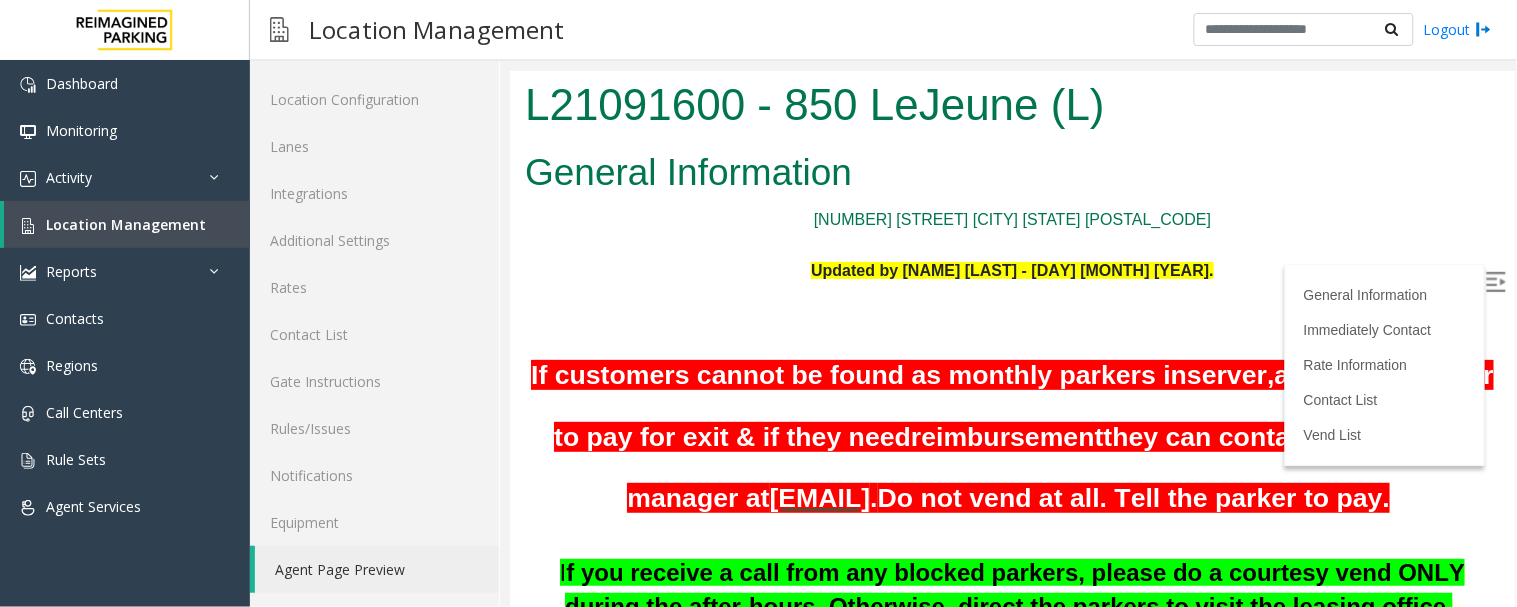 click on "General Information
Immediately Contact
Rate Information
Contact List
Vend List" at bounding box center (1384, 364) 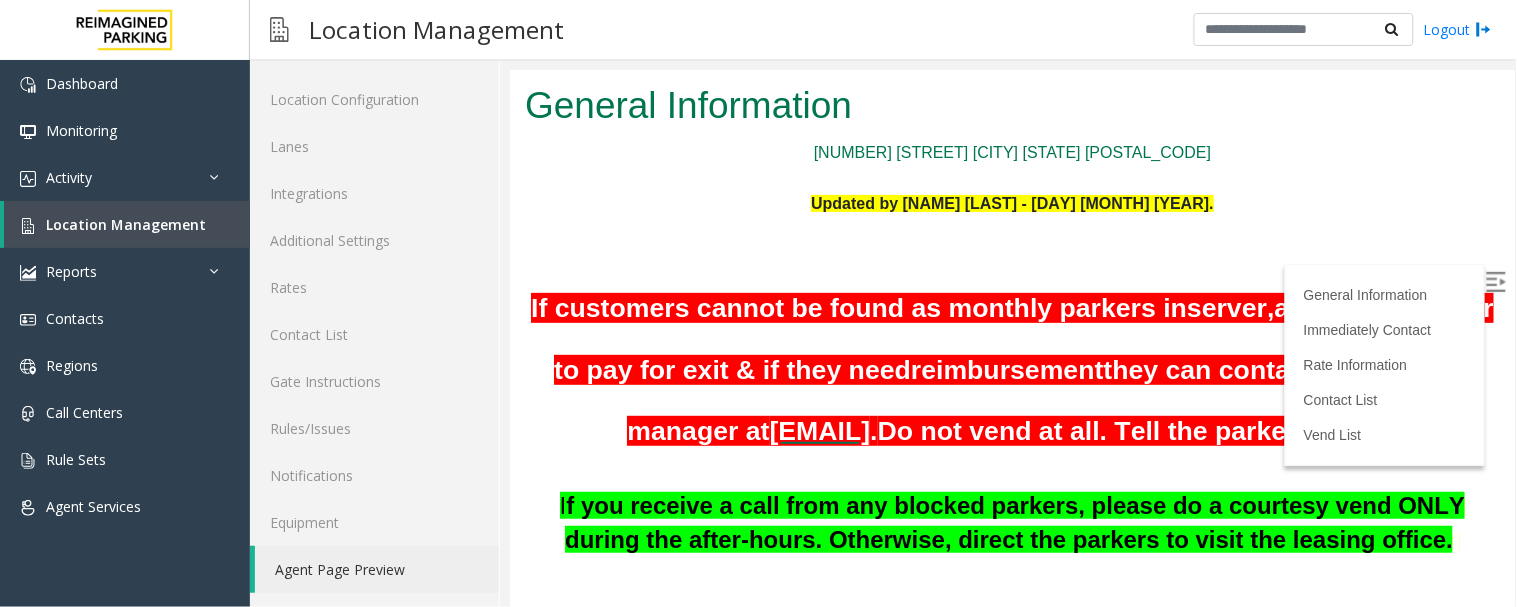 scroll, scrollTop: 0, scrollLeft: 0, axis: both 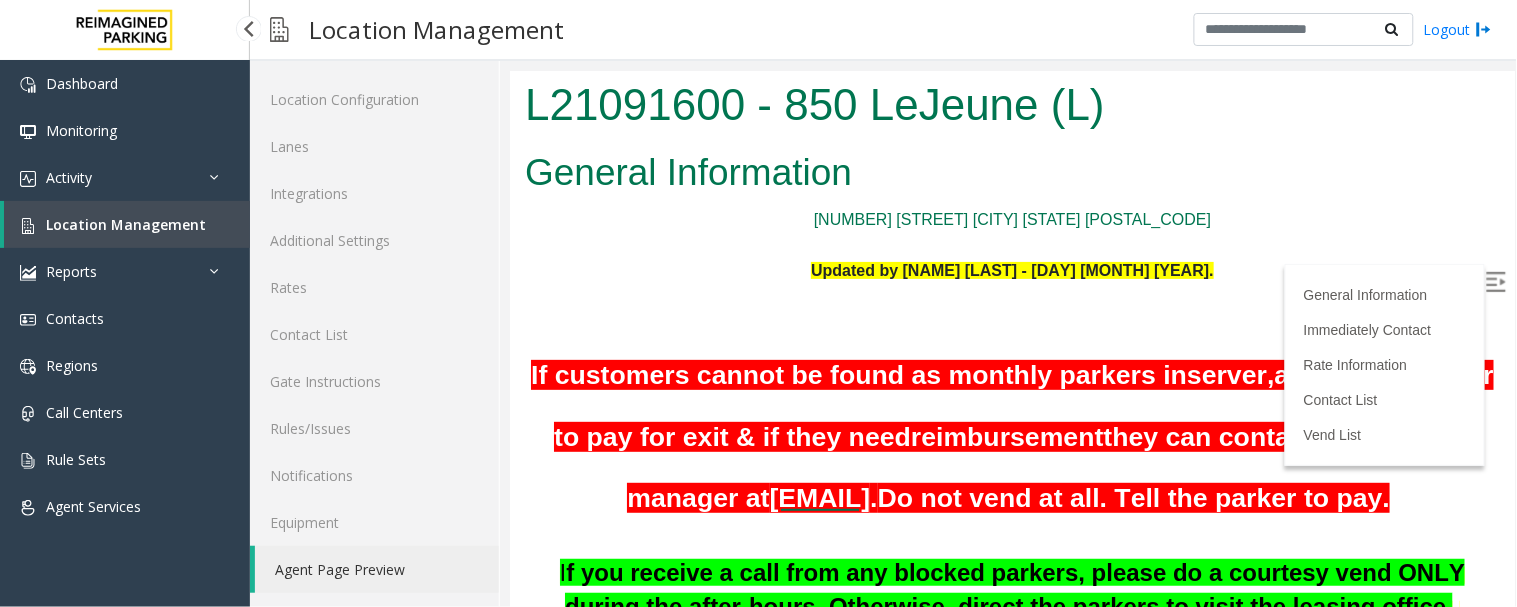 click on "Location Management" at bounding box center (126, 224) 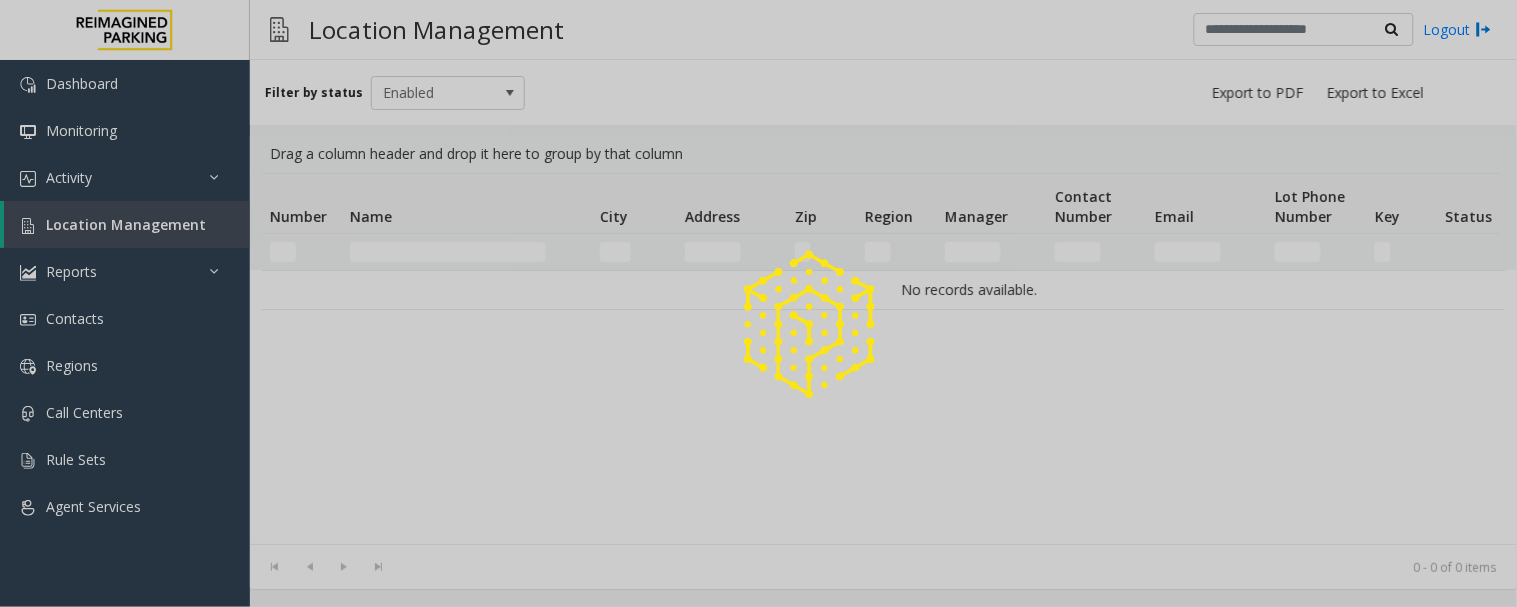 scroll, scrollTop: 0, scrollLeft: 0, axis: both 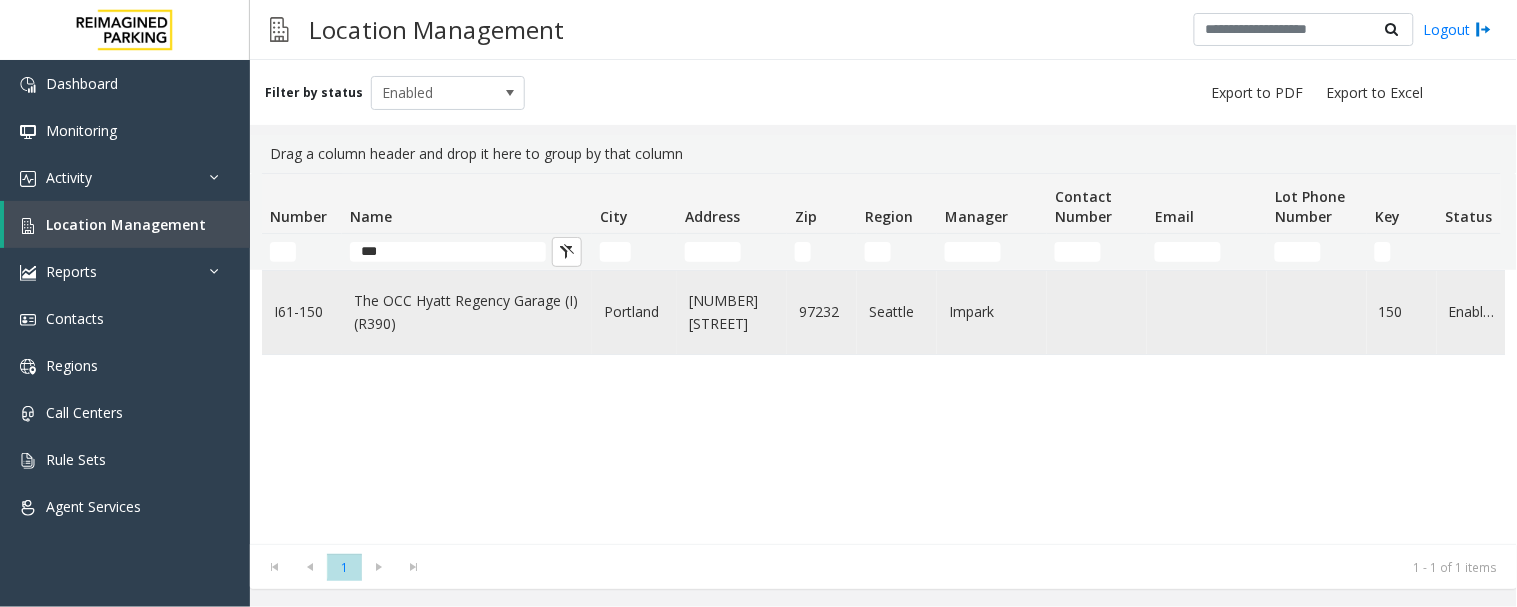 type on "***" 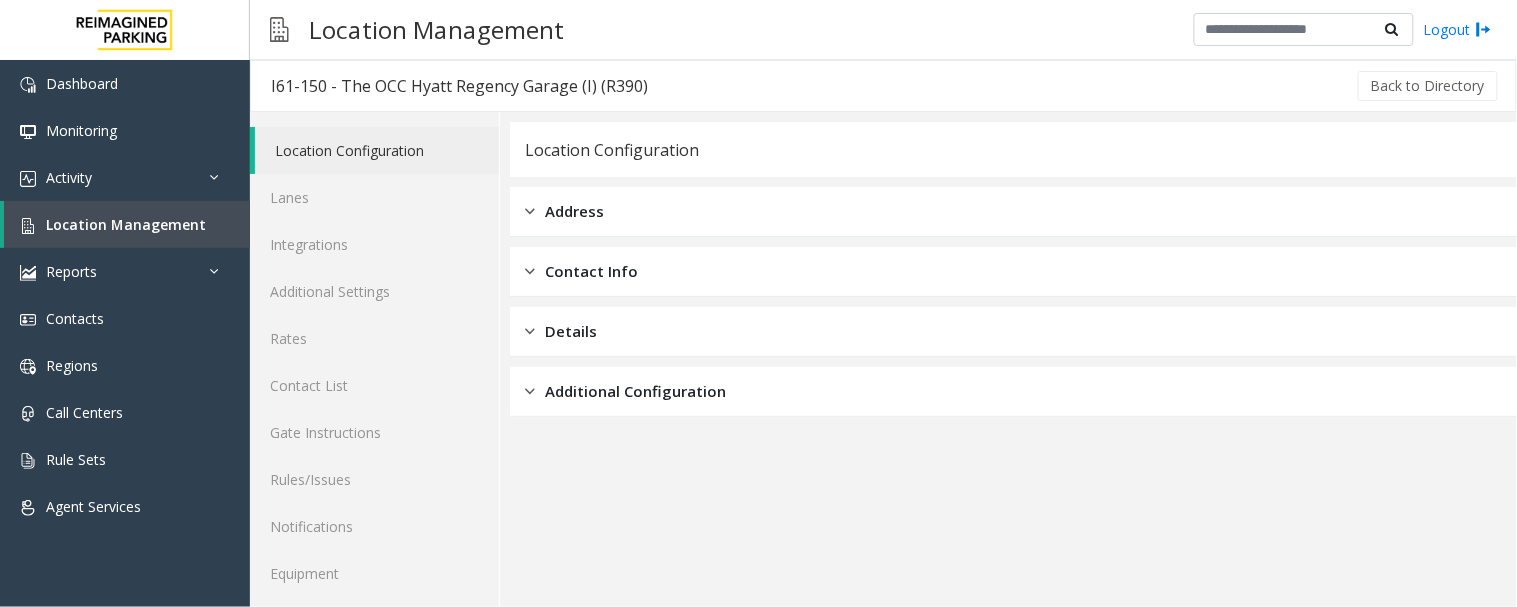 scroll, scrollTop: 51, scrollLeft: 0, axis: vertical 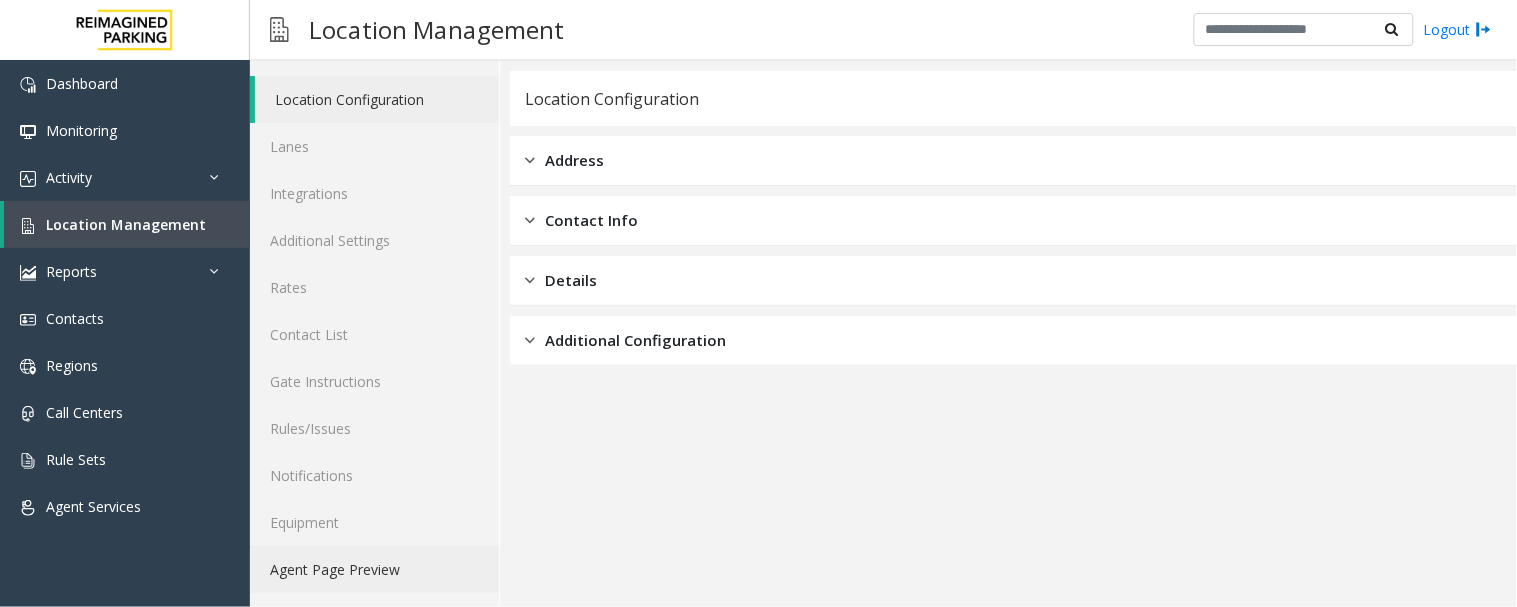 click on "Agent Page Preview" 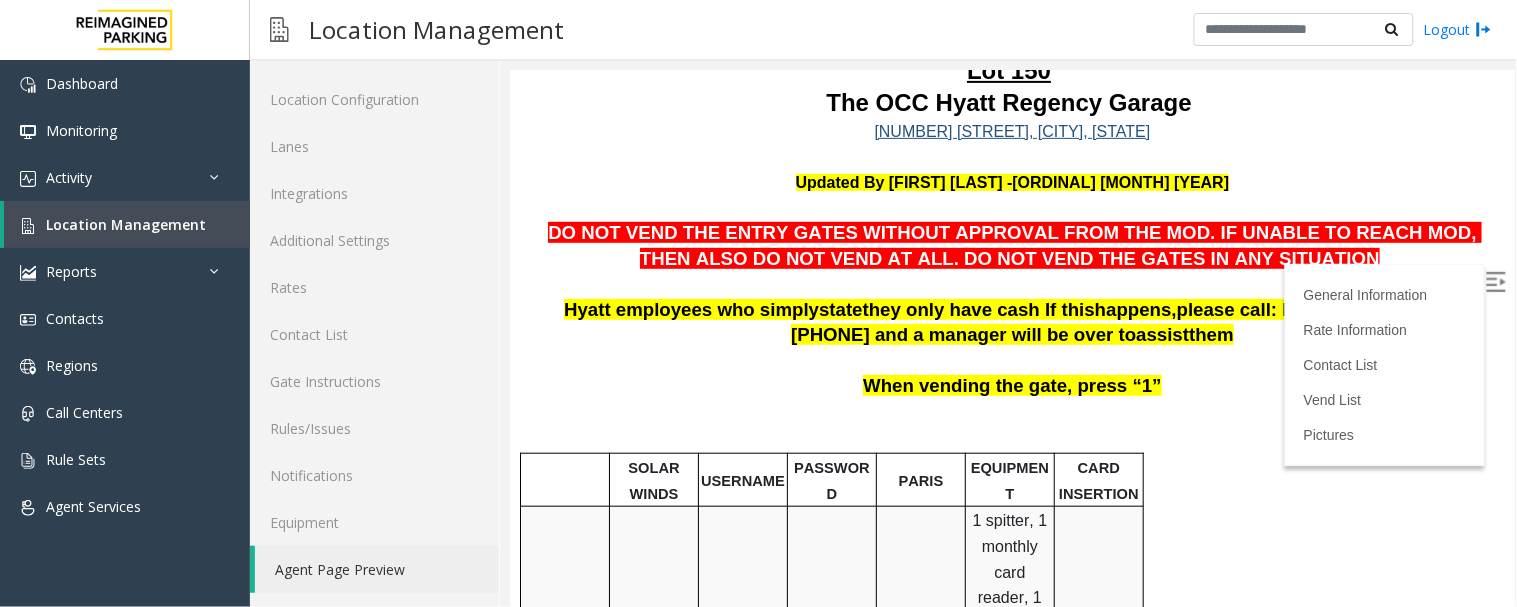 scroll, scrollTop: 222, scrollLeft: 0, axis: vertical 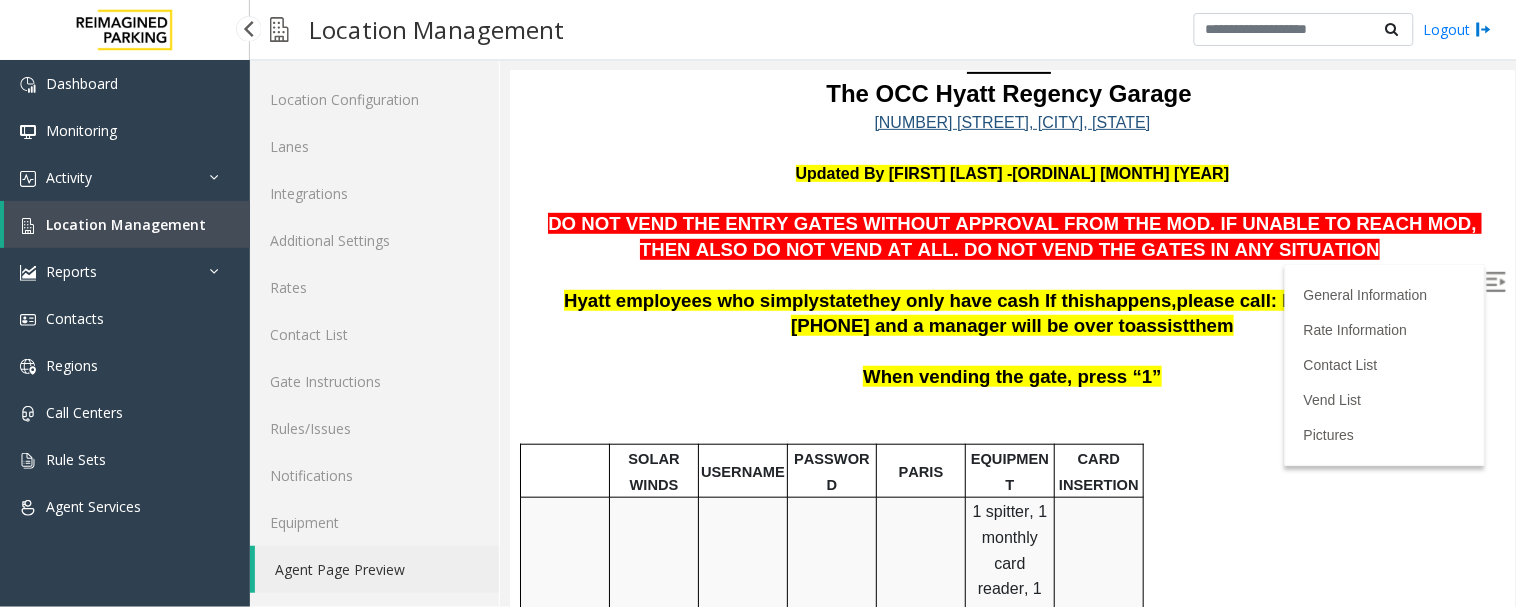 click on "Location Management" at bounding box center (127, 224) 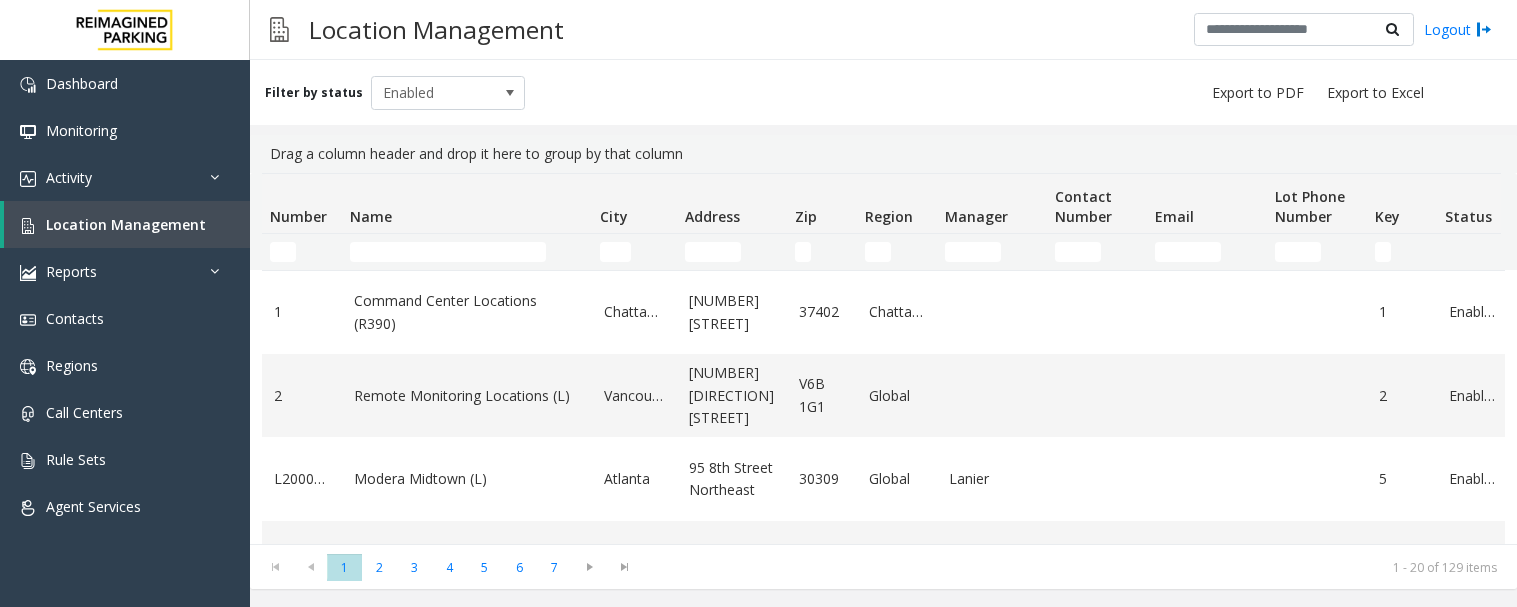 scroll, scrollTop: 0, scrollLeft: 0, axis: both 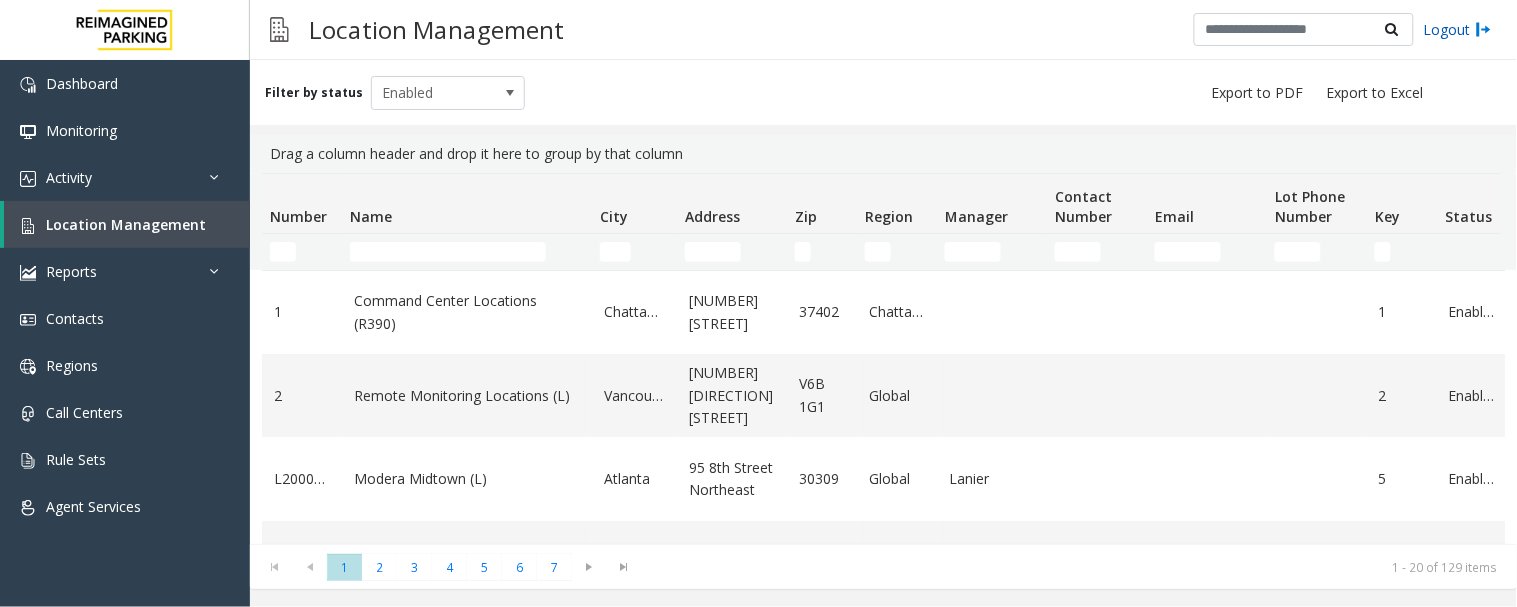 click on "Logout" at bounding box center (1458, 29) 